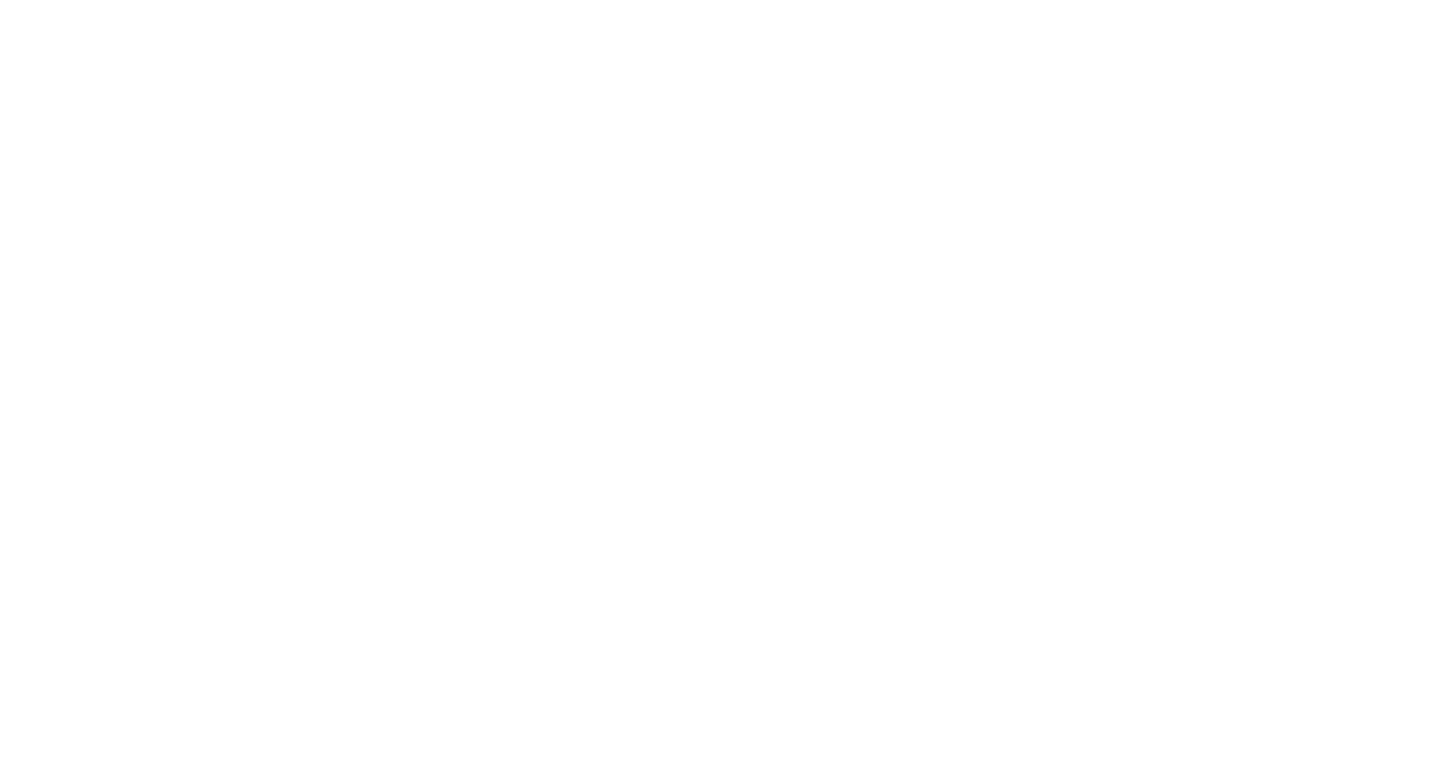 scroll, scrollTop: 0, scrollLeft: 0, axis: both 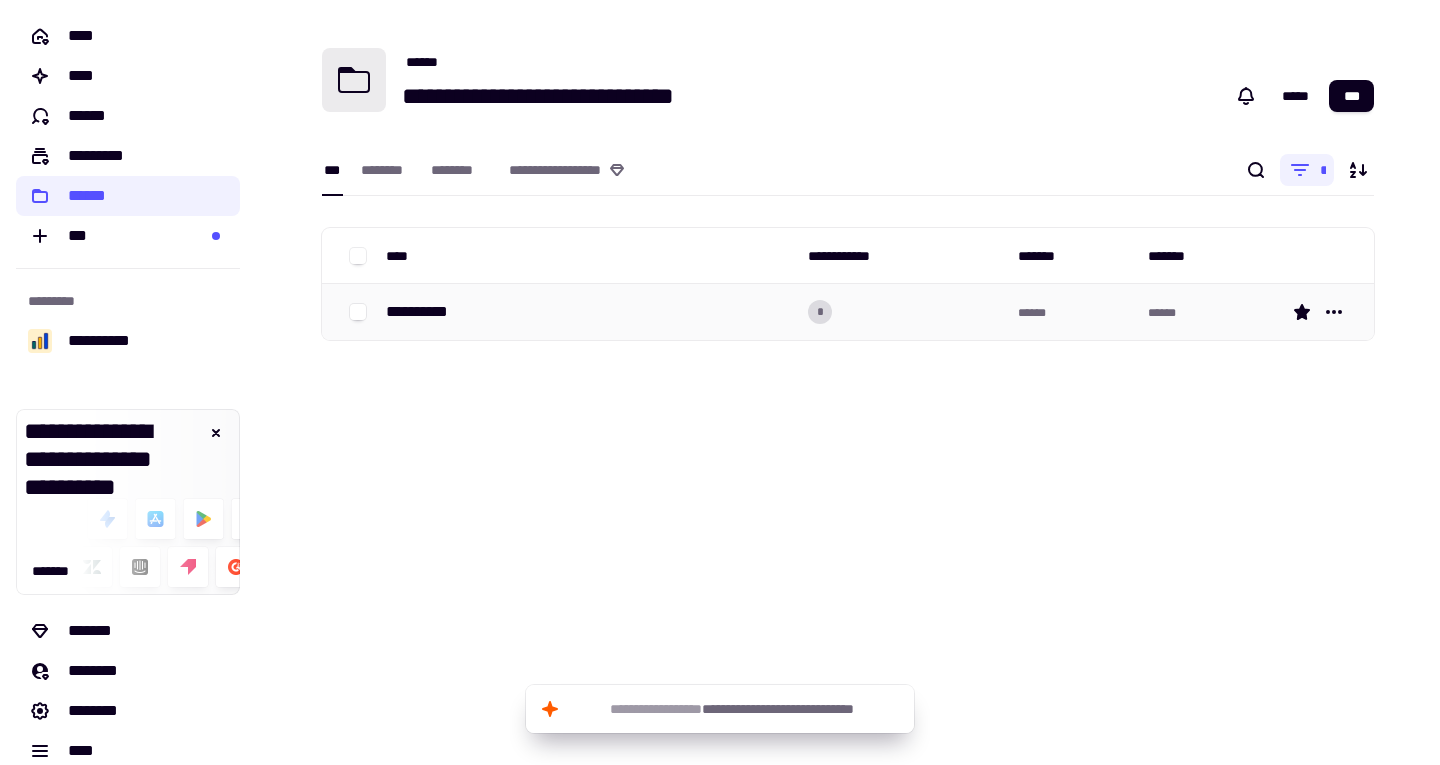click on "**********" at bounding box center (589, 312) 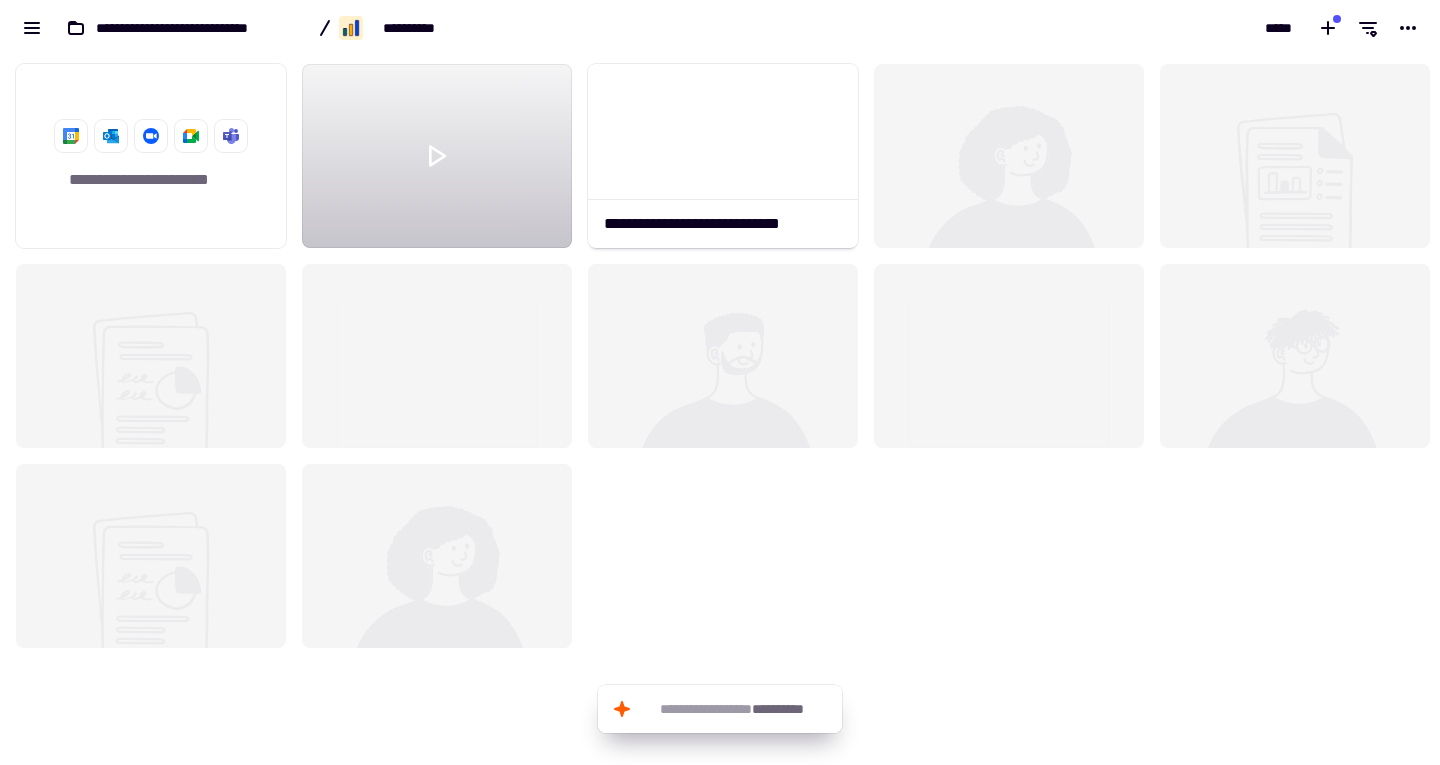 scroll, scrollTop: 18, scrollLeft: 18, axis: both 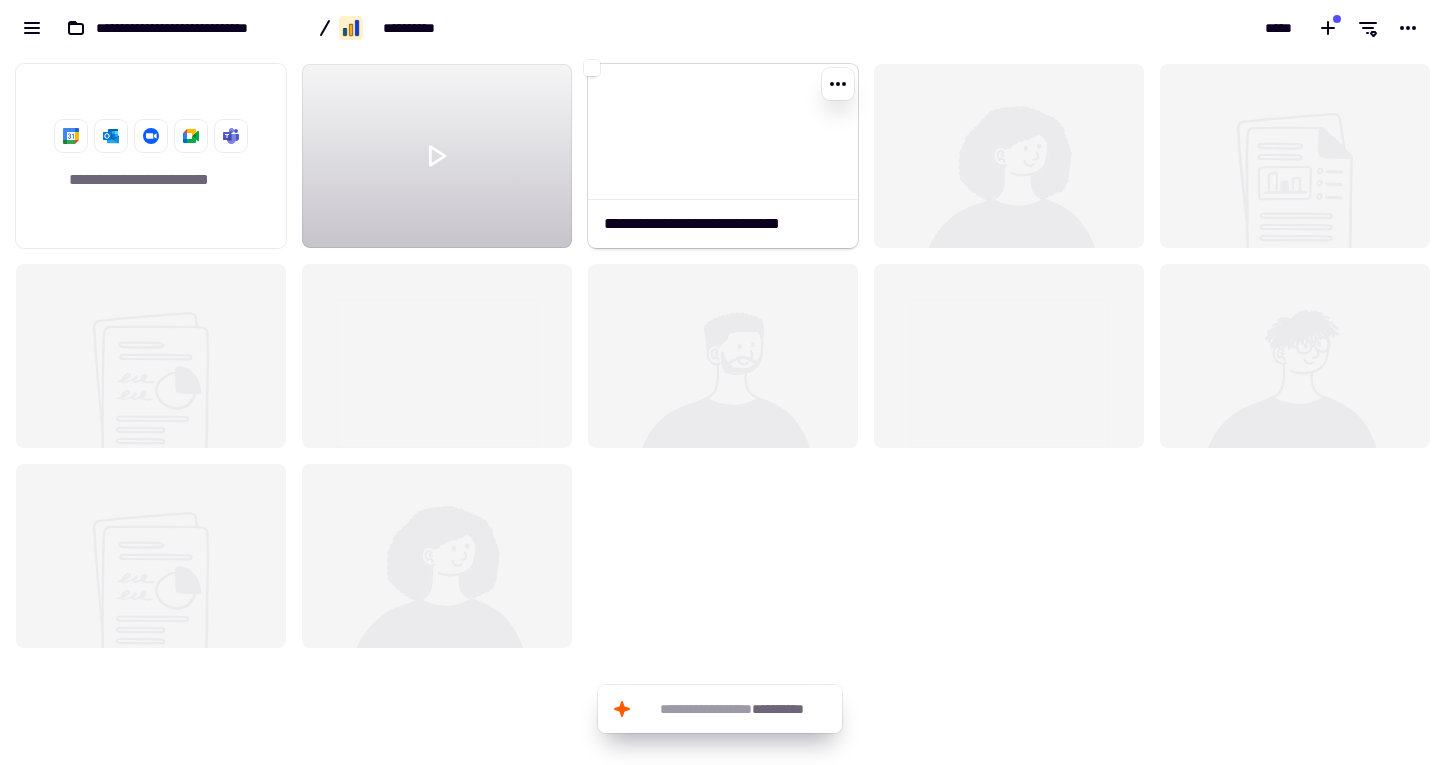 click 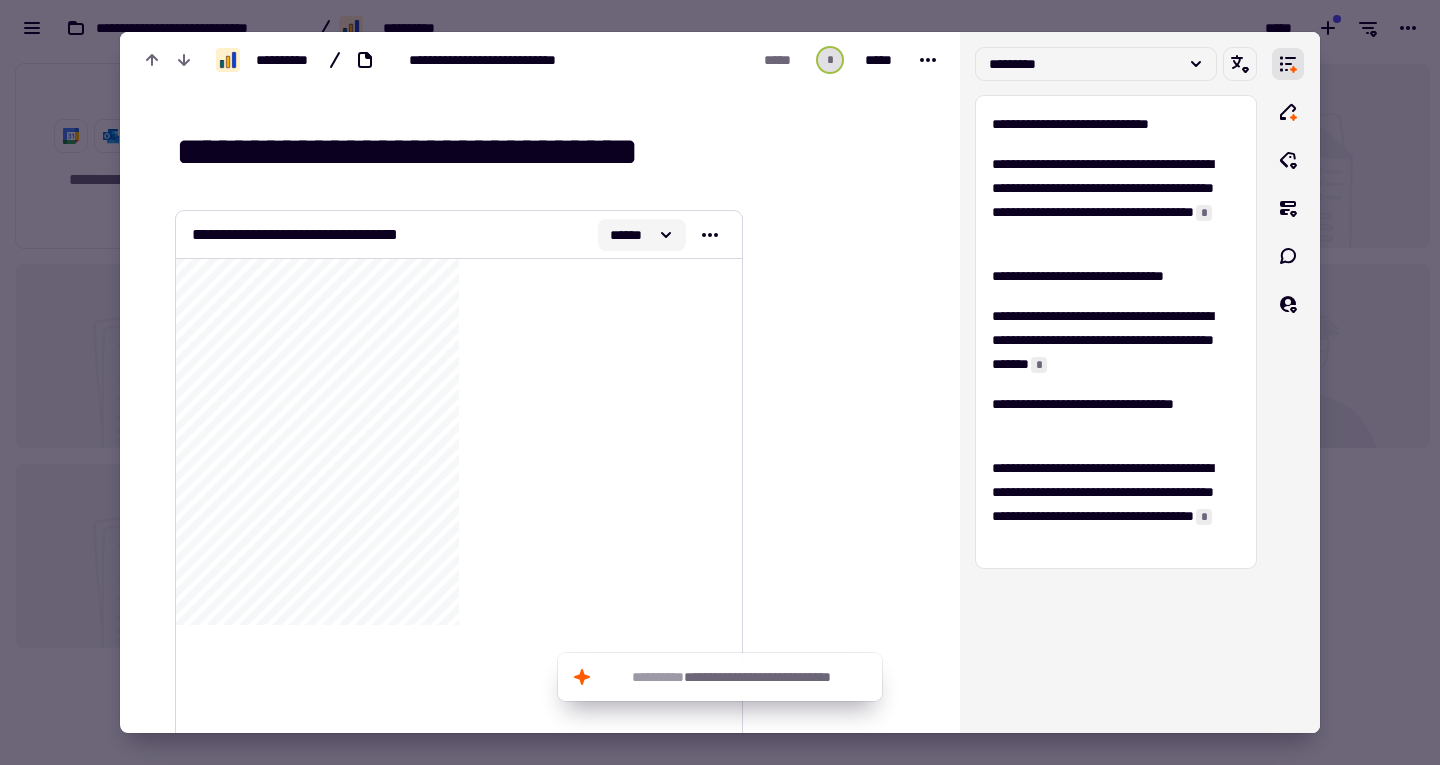 click 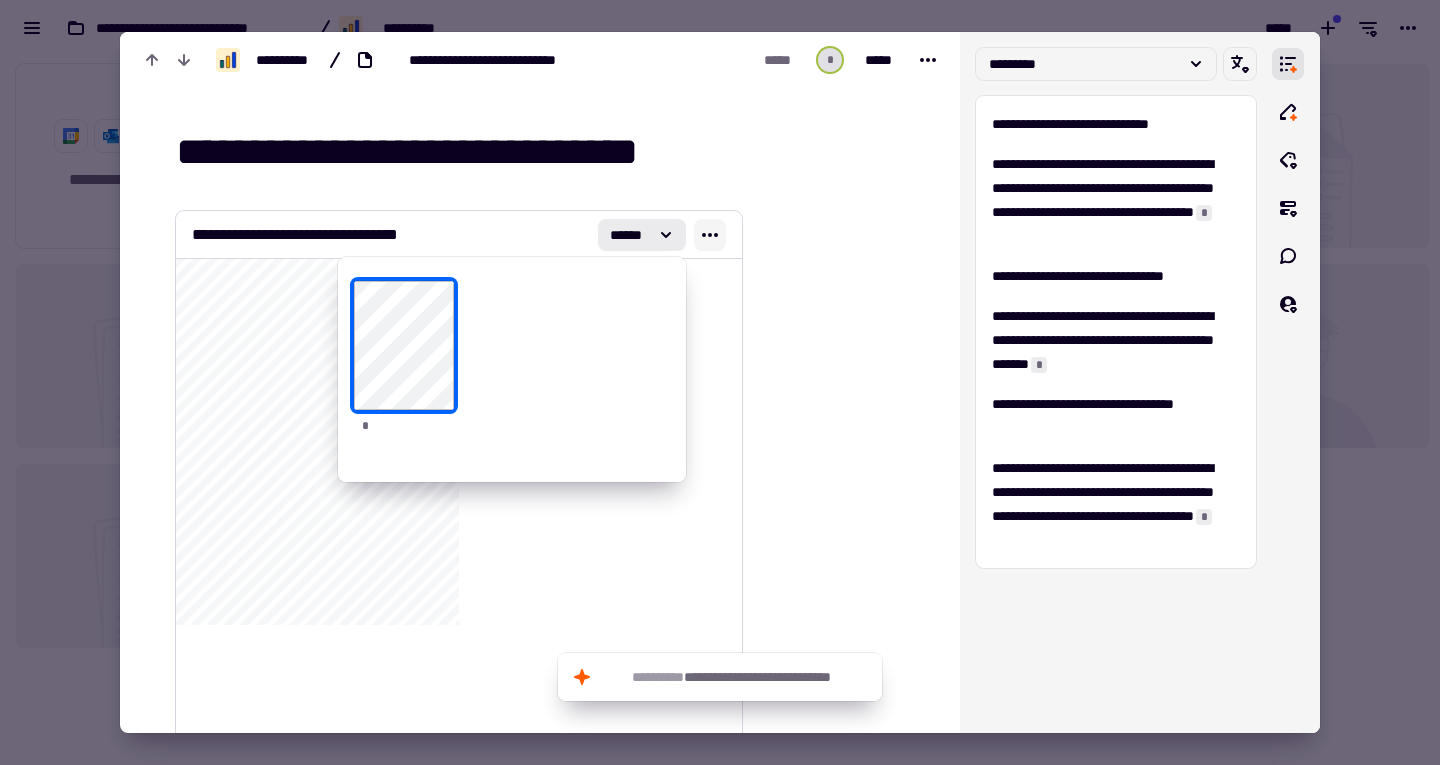 click 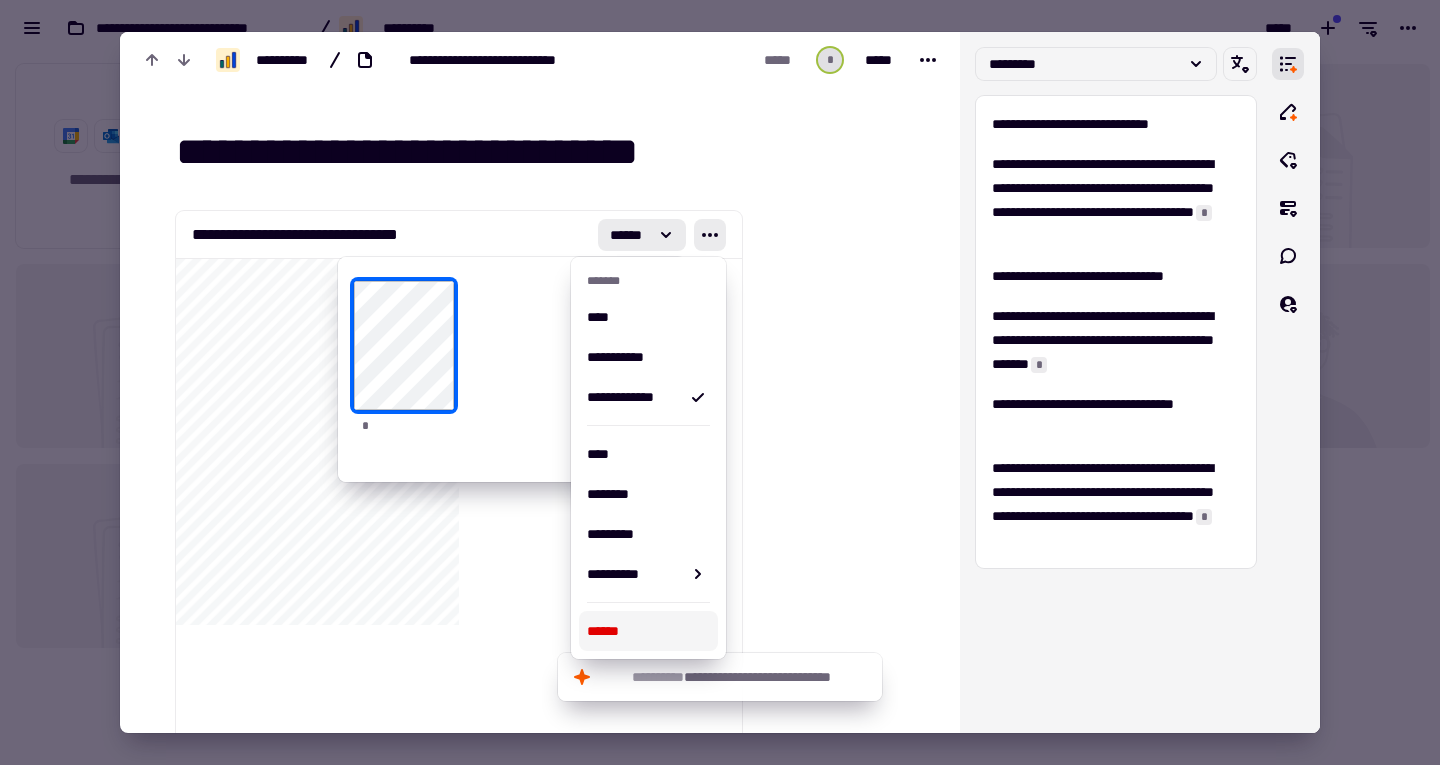 click on "******" at bounding box center [648, 631] 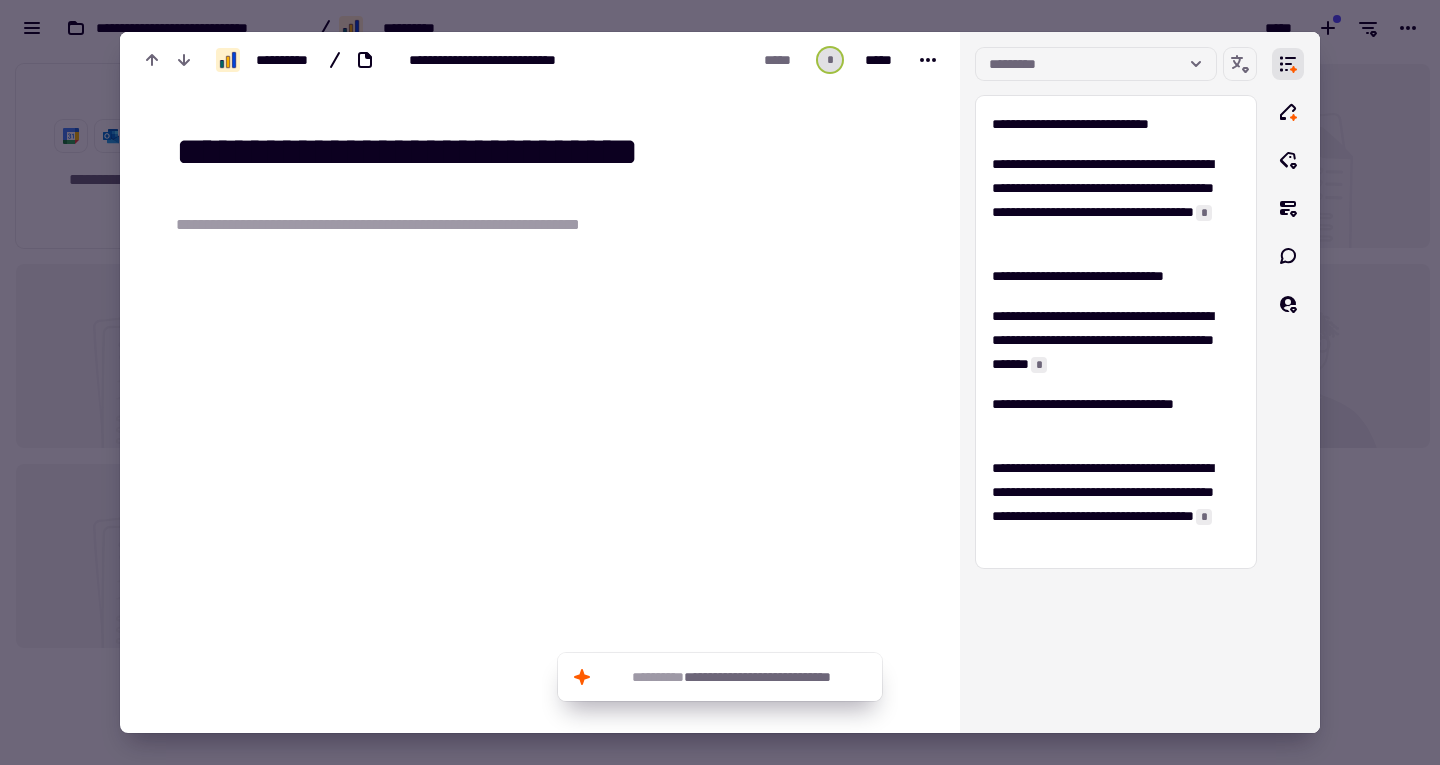 click at bounding box center (552, 370) 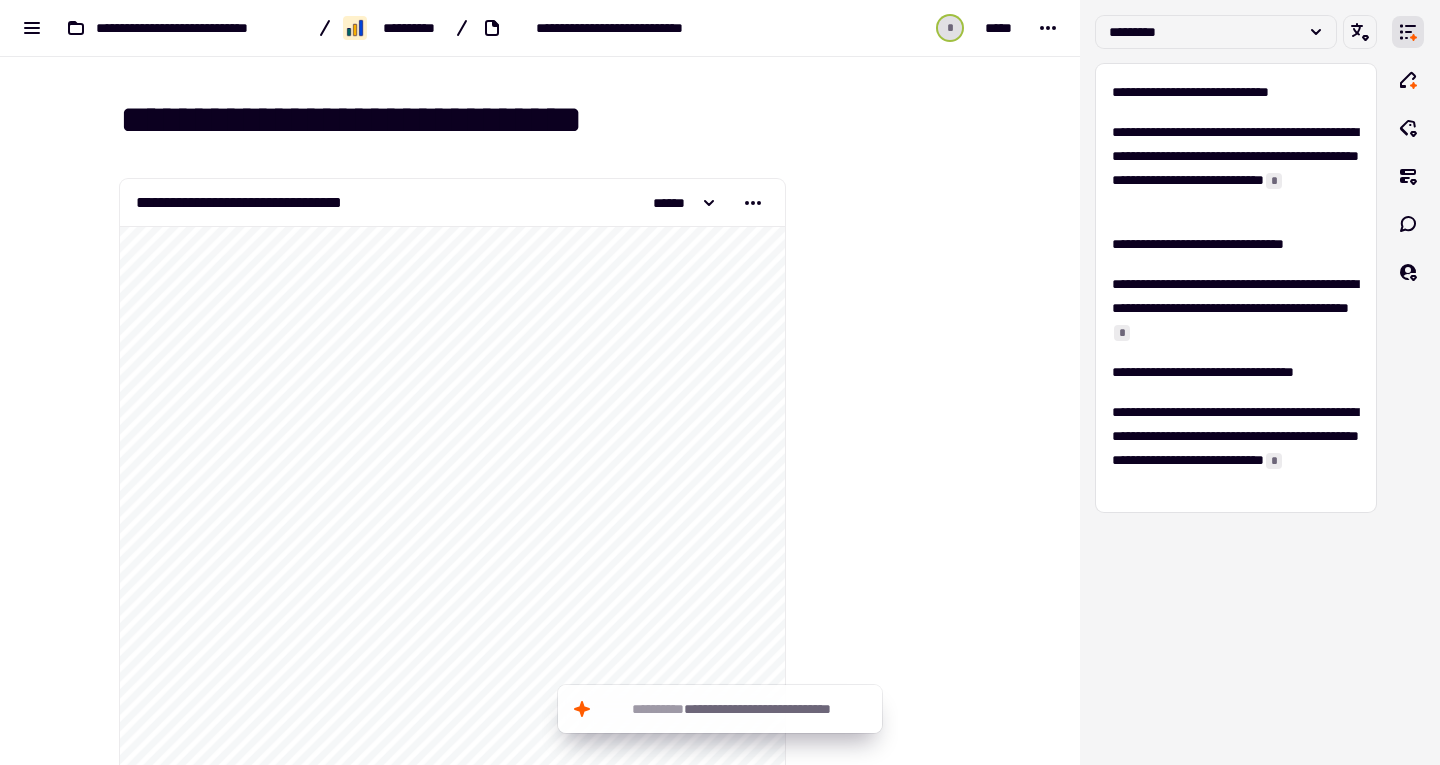 scroll, scrollTop: 0, scrollLeft: 0, axis: both 